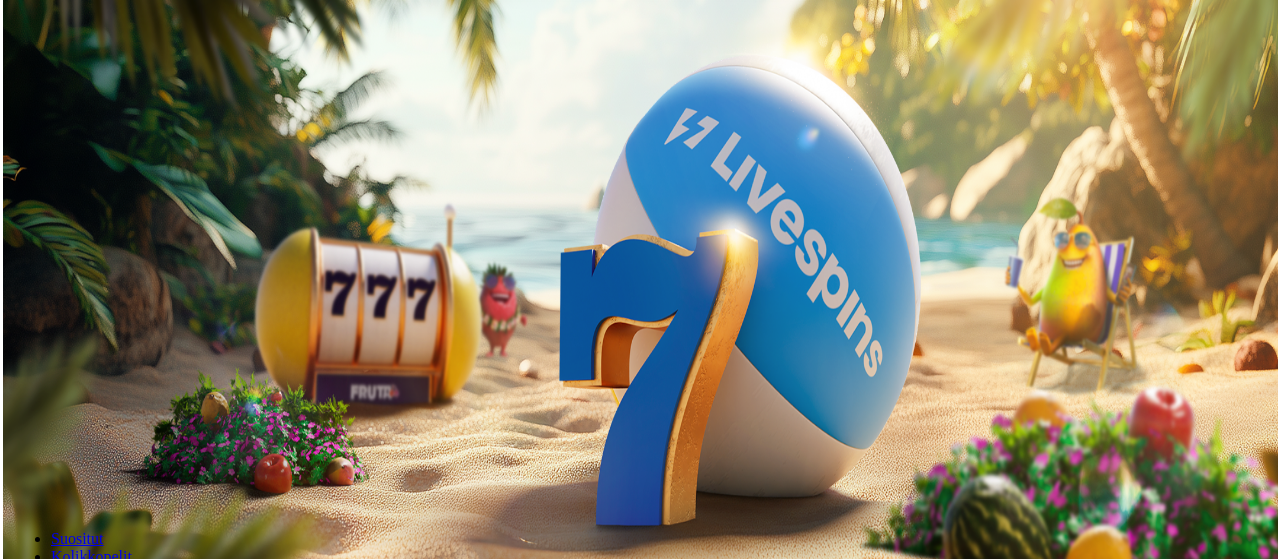 scroll, scrollTop: 0, scrollLeft: 0, axis: both 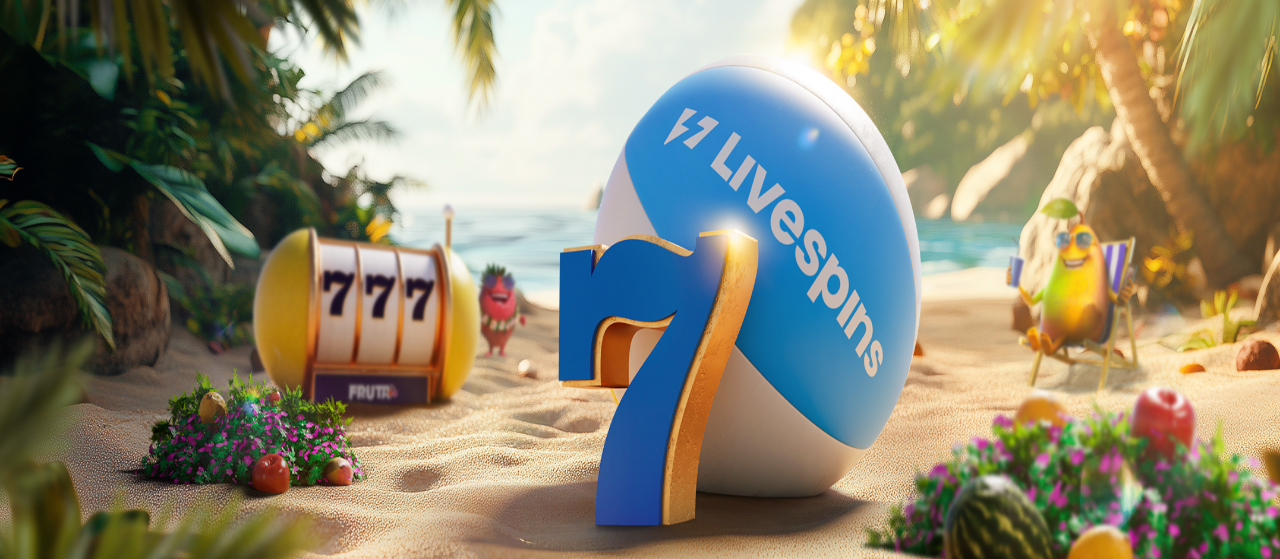 drag, startPoint x: 799, startPoint y: 230, endPoint x: 795, endPoint y: 241, distance: 11.7046995 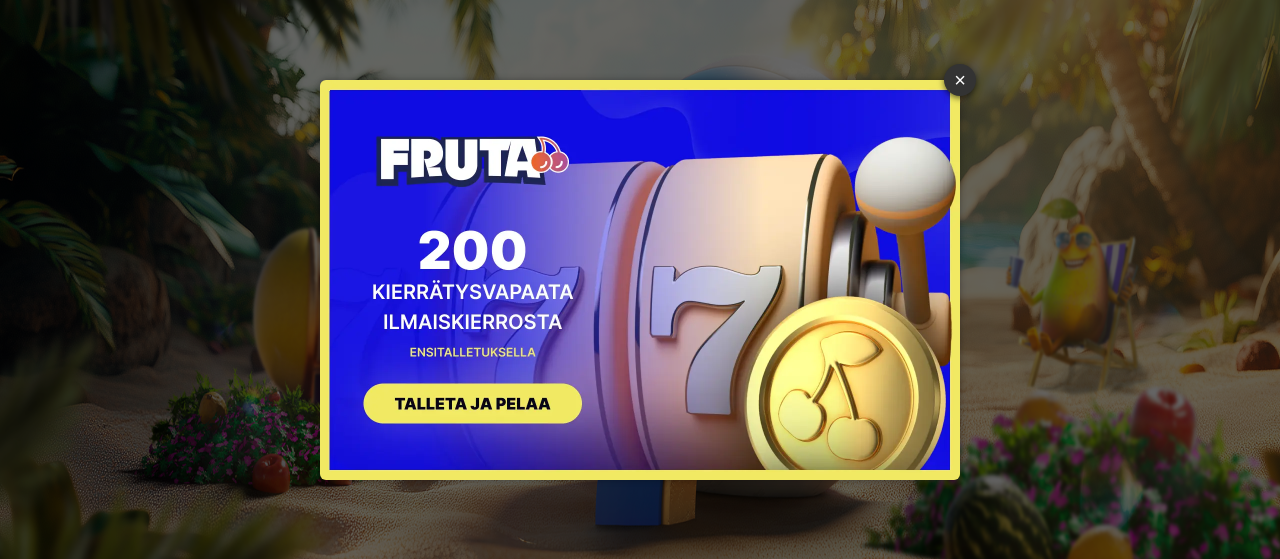 click on "SIGN UP" at bounding box center (463, 406) 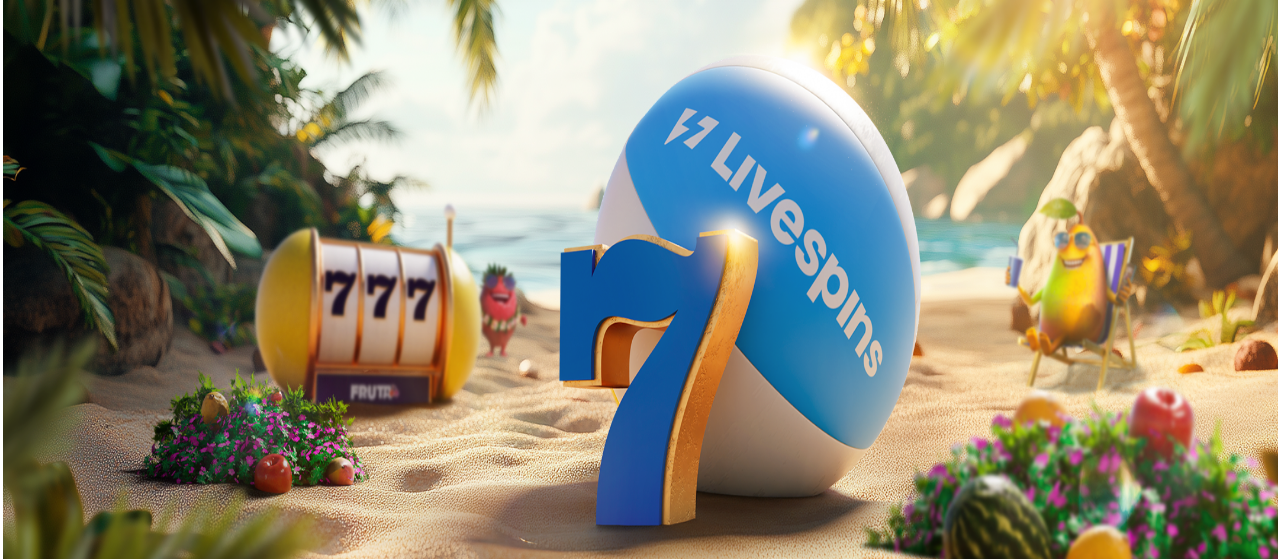 scroll, scrollTop: 0, scrollLeft: 0, axis: both 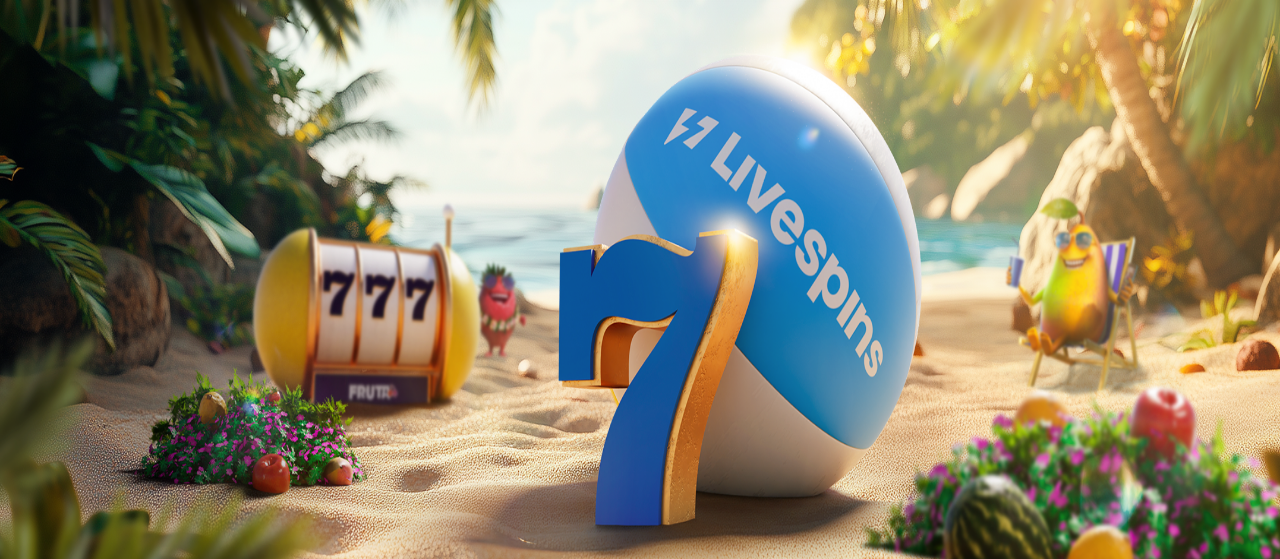 click at bounding box center (640, 517) 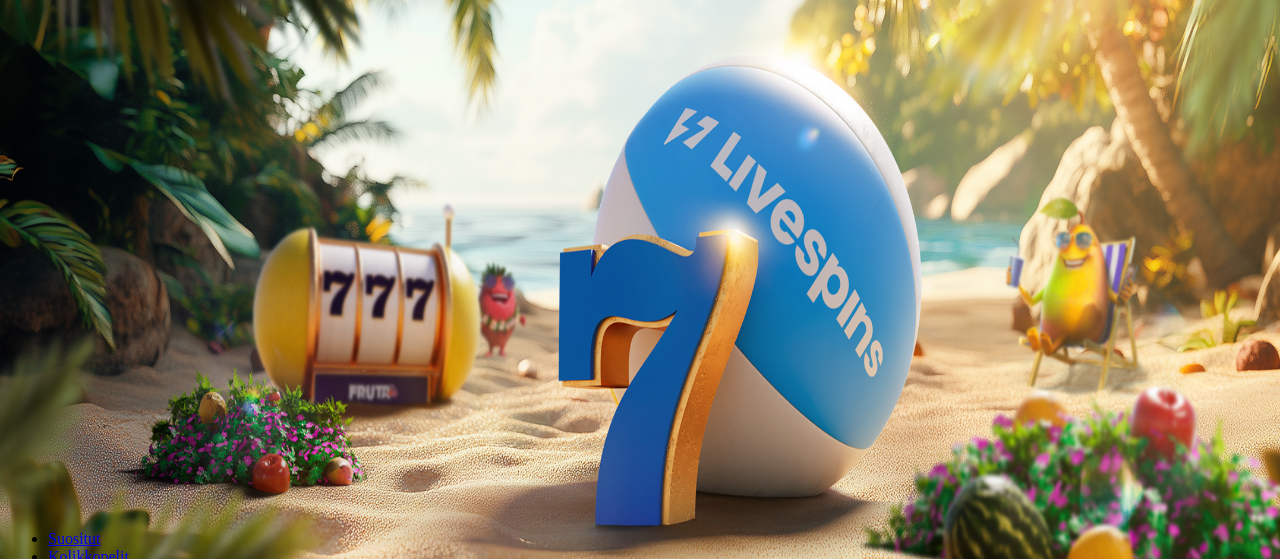 click at bounding box center (40, 471) 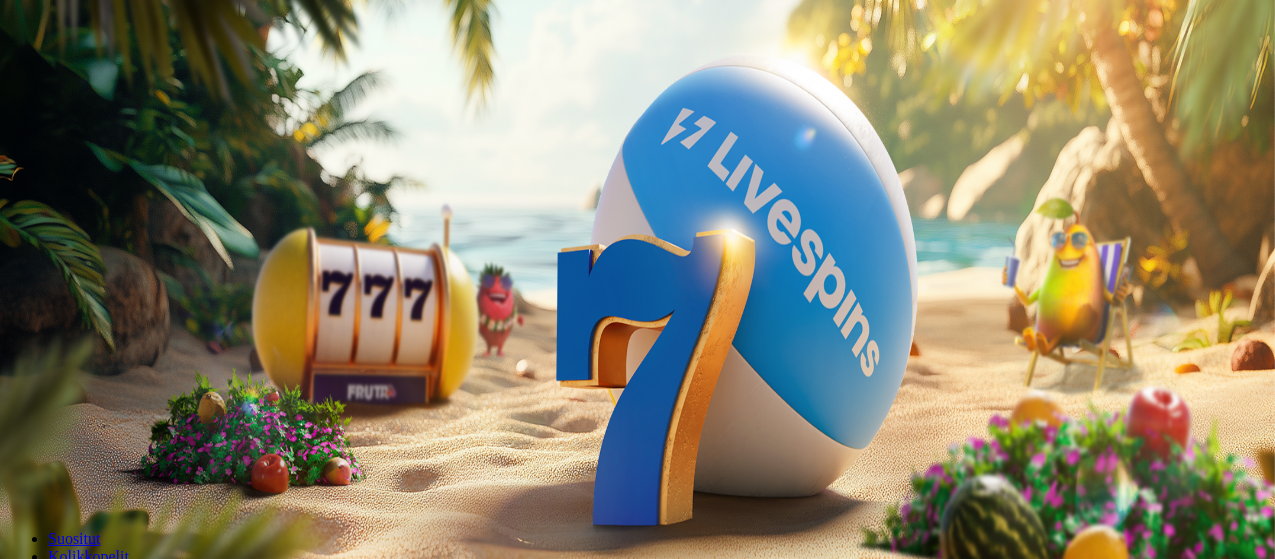 click at bounding box center [40, 471] 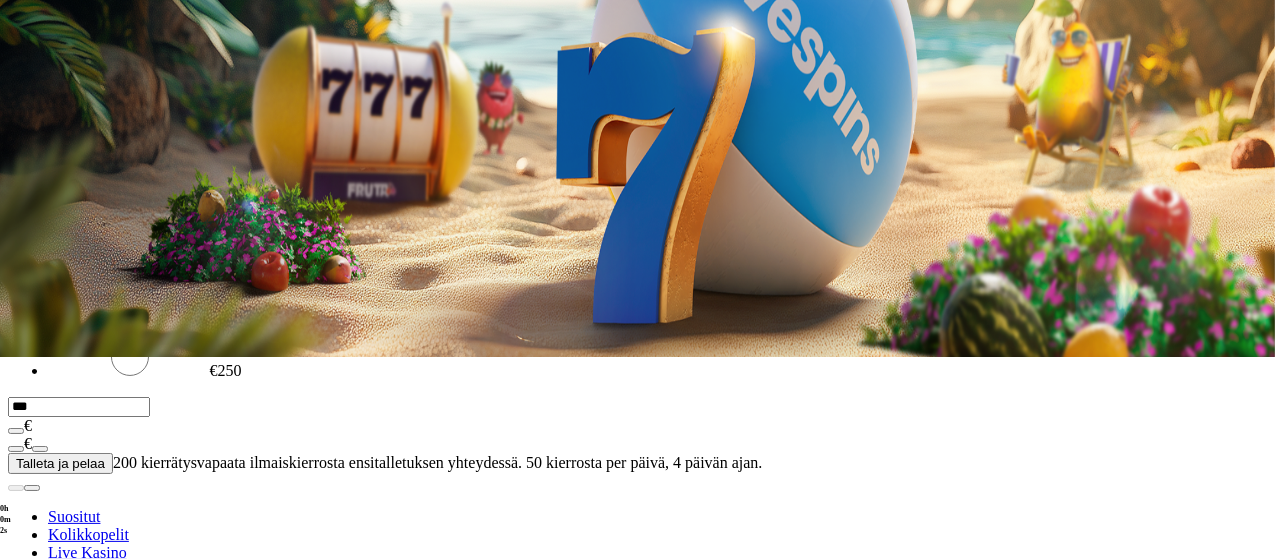 scroll, scrollTop: 300, scrollLeft: 0, axis: vertical 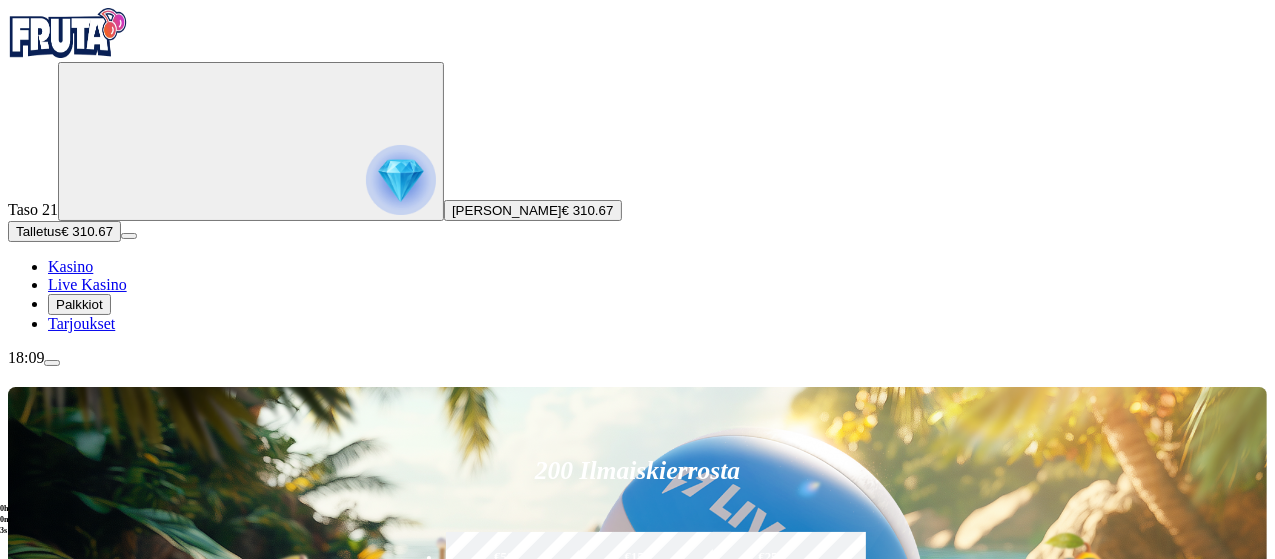 click on "200 Ilmaiskierrosta €50 €150 €250 *** € € Talleta ja pelaa 200 kierrätysvapaata ilmaiskierrosta ensitalletuksen yhteydessä. 50 kierrosta per päivä, 4 päivän ajan." at bounding box center [637, 593] 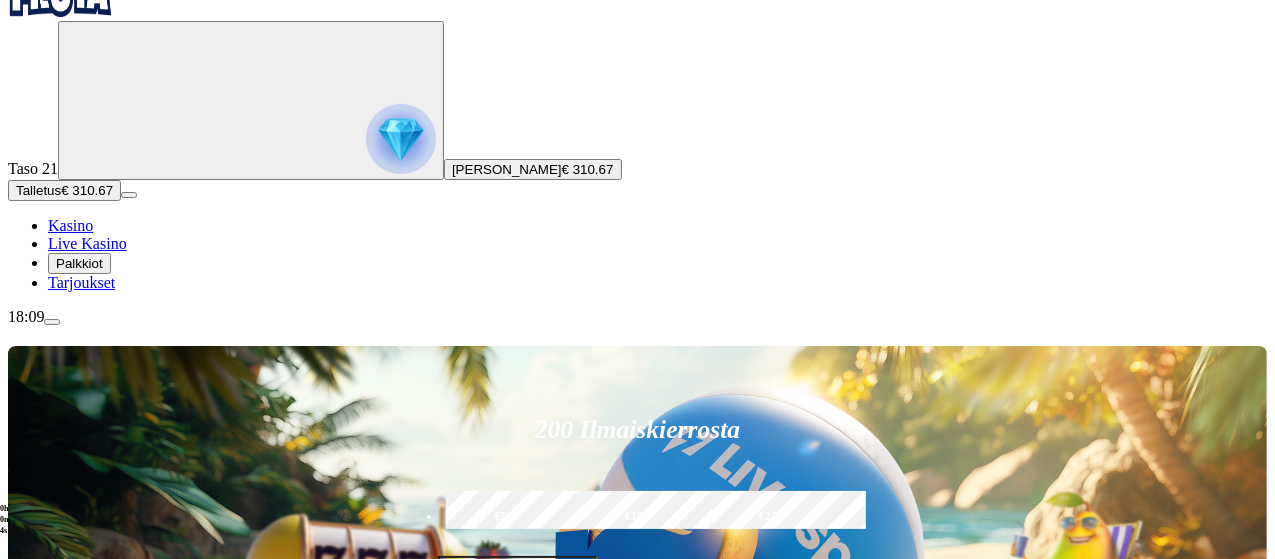 scroll, scrollTop: 133, scrollLeft: 0, axis: vertical 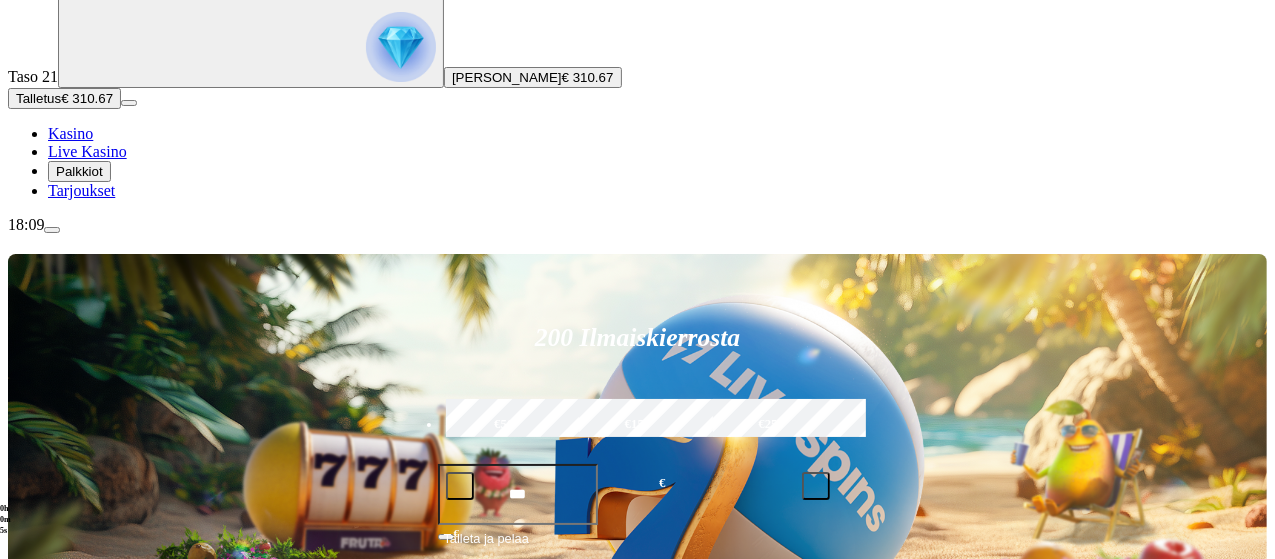 click at bounding box center (48, 993) 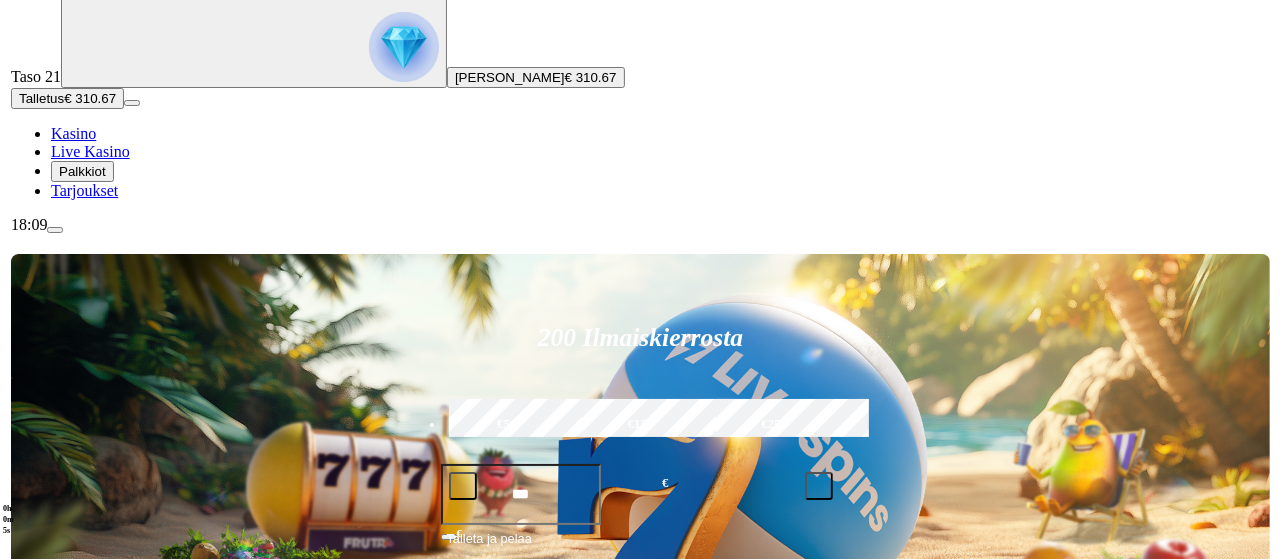scroll, scrollTop: 0, scrollLeft: 0, axis: both 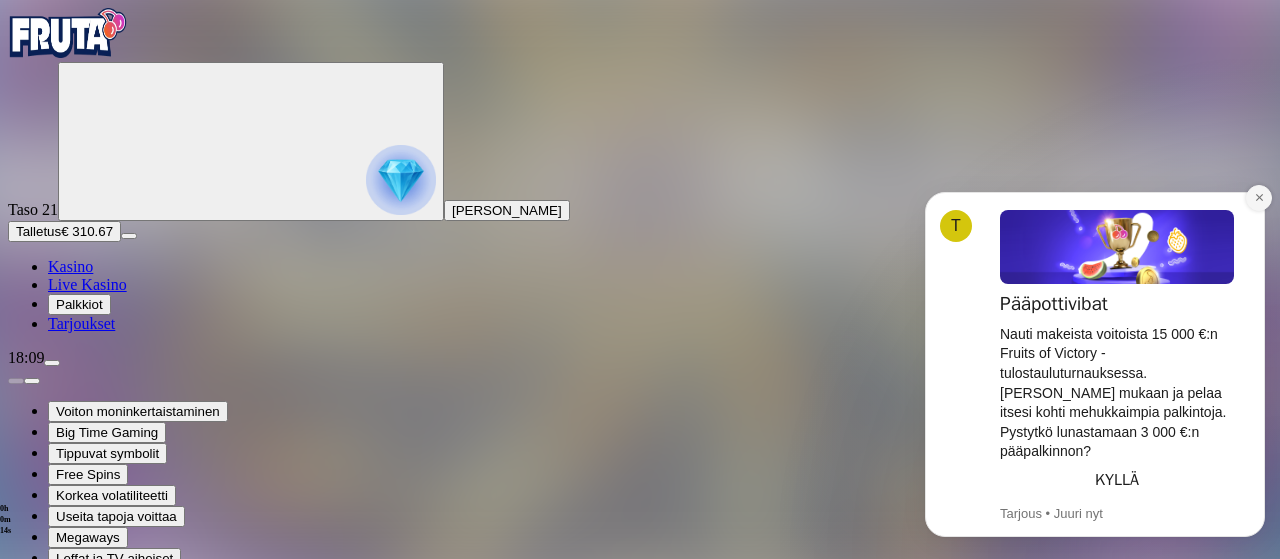 click 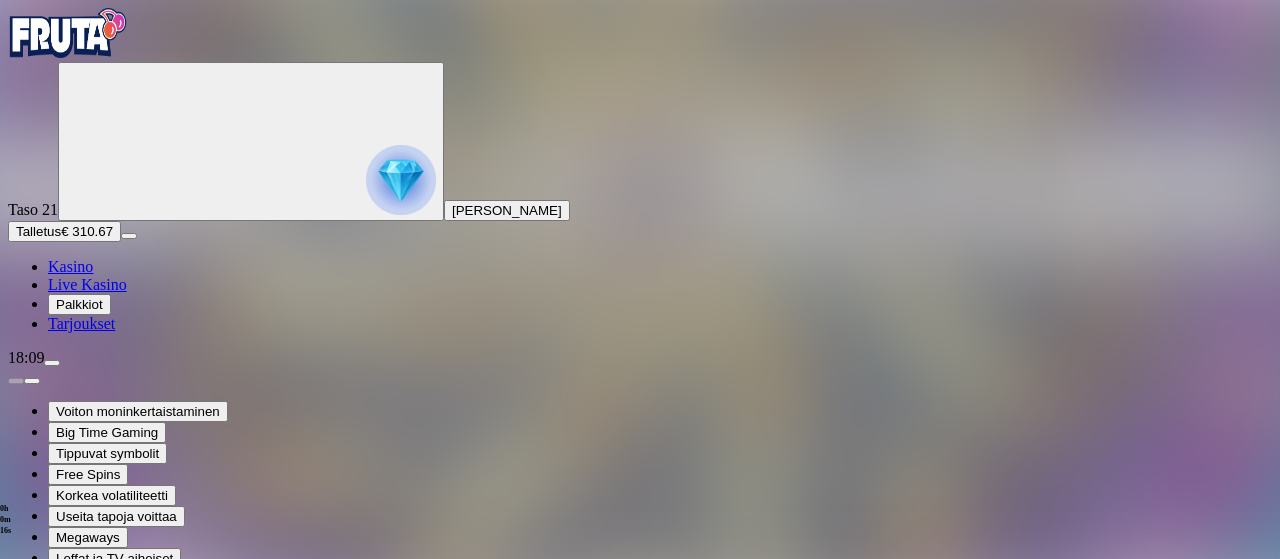 click at bounding box center [48, 862] 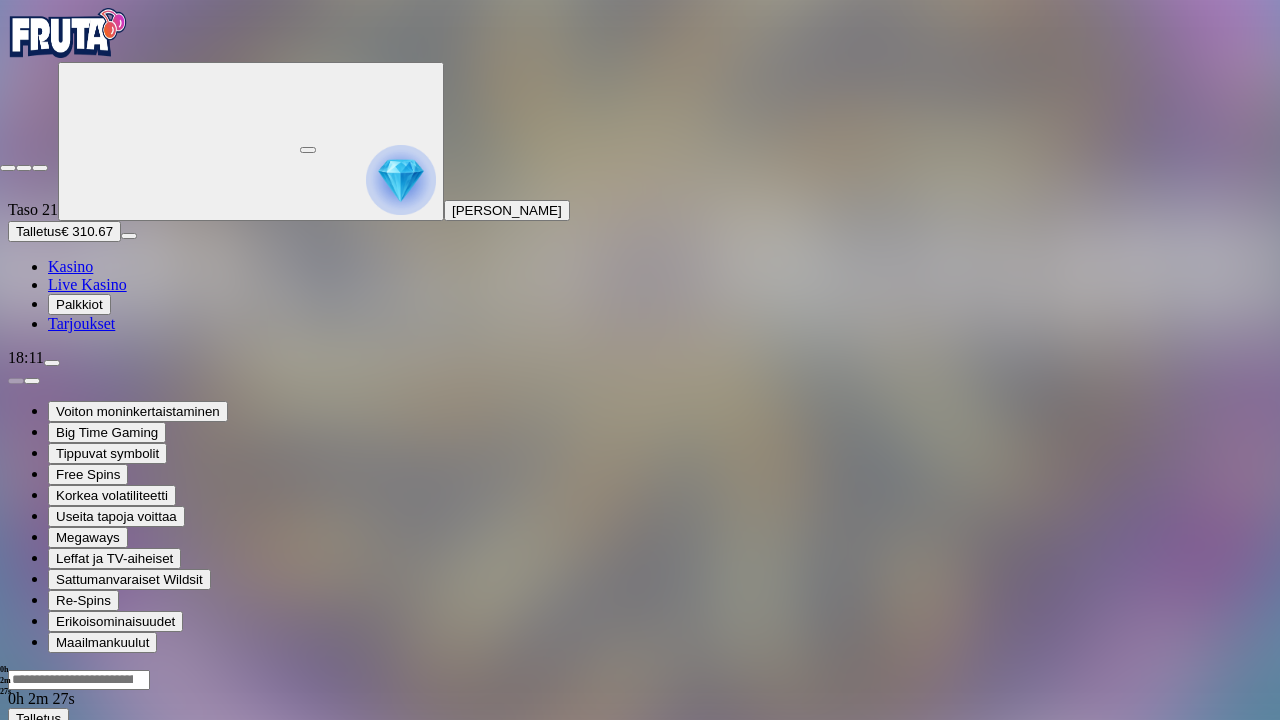 click at bounding box center (8, 168) 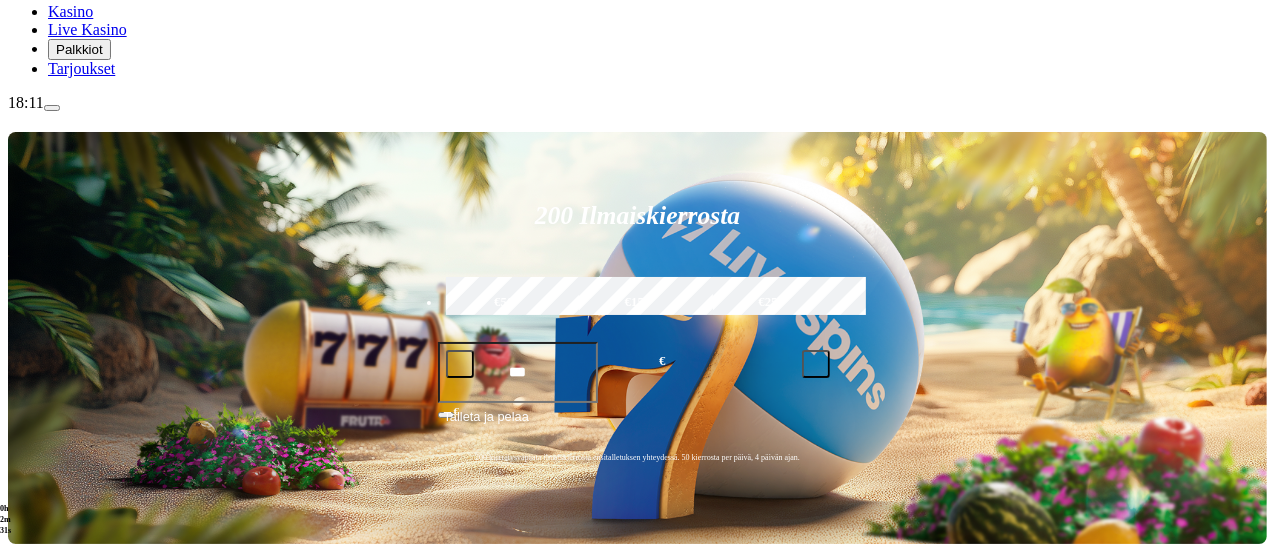 scroll, scrollTop: 266, scrollLeft: 0, axis: vertical 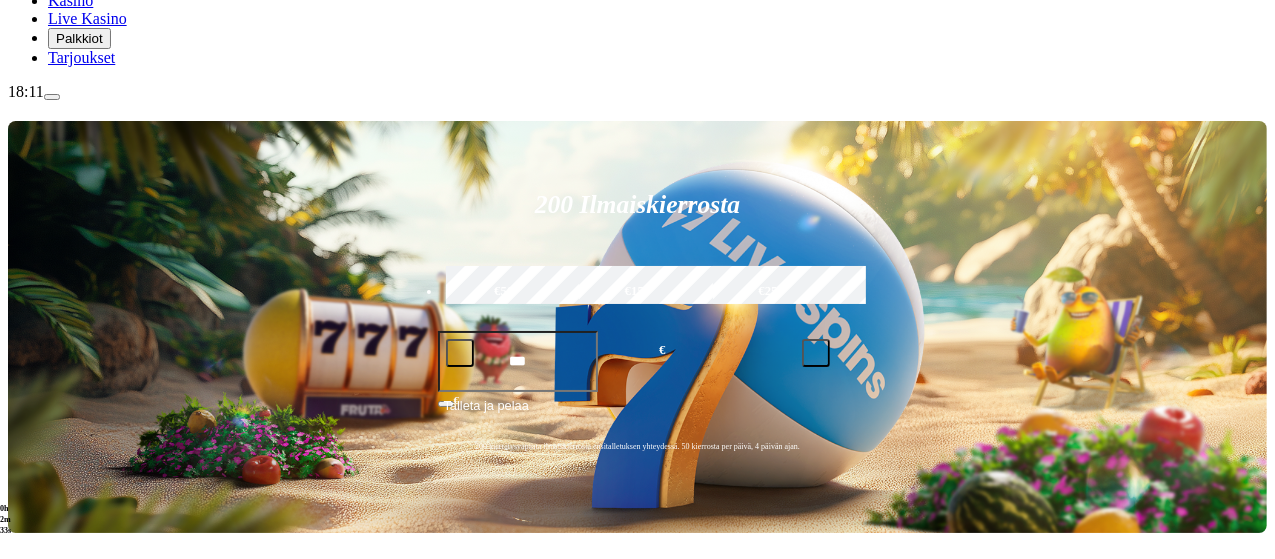 click on "Pelaa nyt" at bounding box center (77, 945) 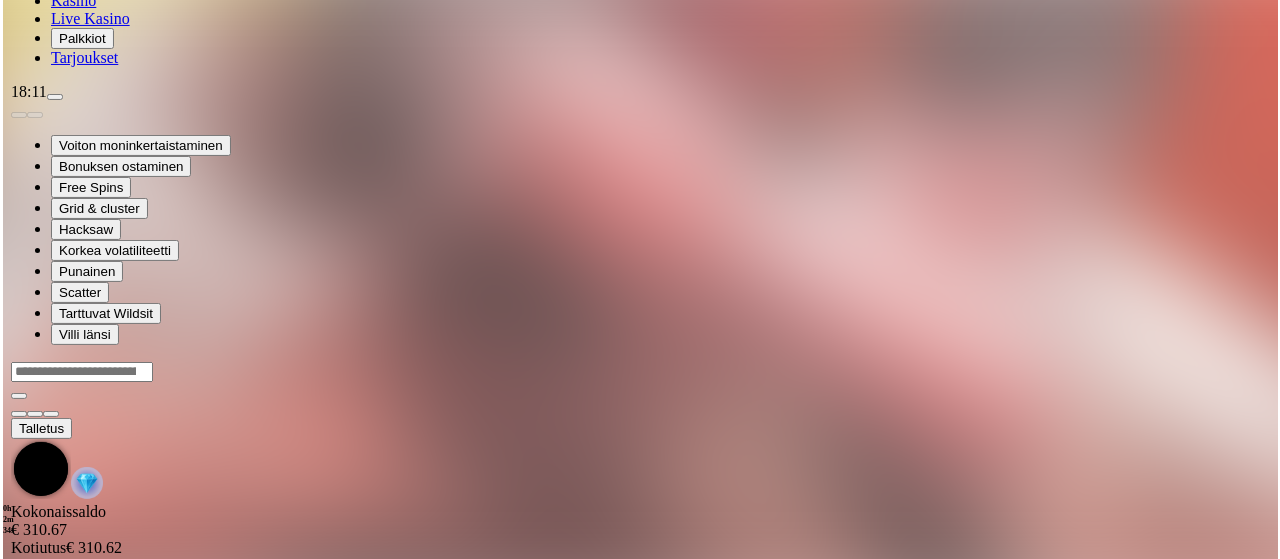 scroll, scrollTop: 0, scrollLeft: 0, axis: both 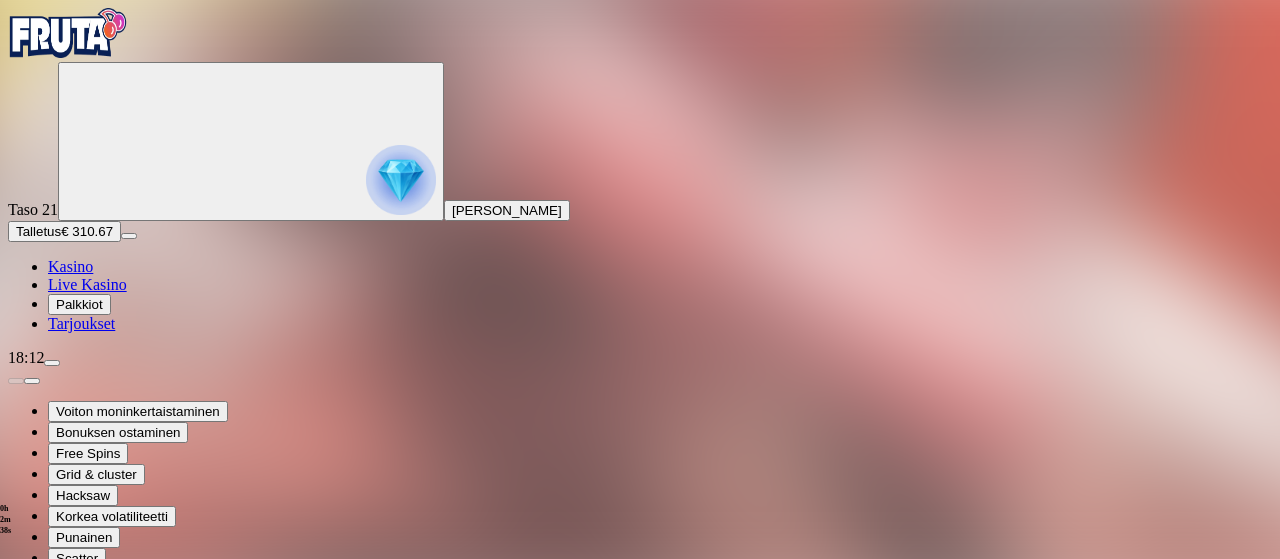 click at bounding box center (48, 820) 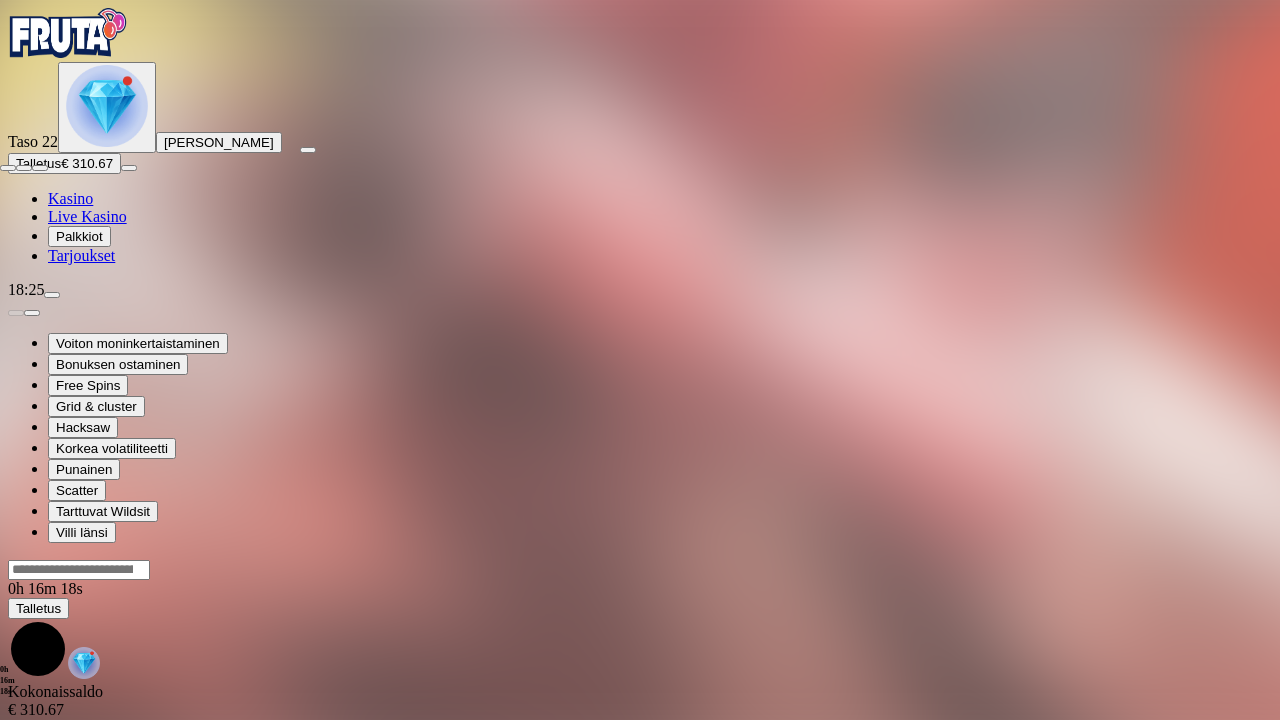 click at bounding box center (8, 168) 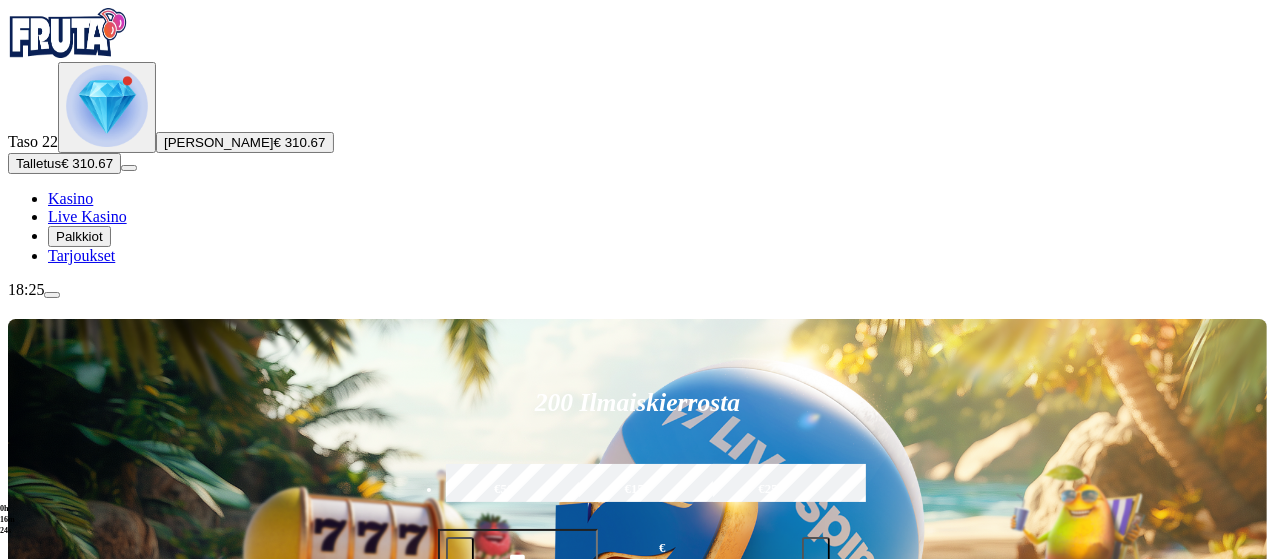 click at bounding box center [816, 551] 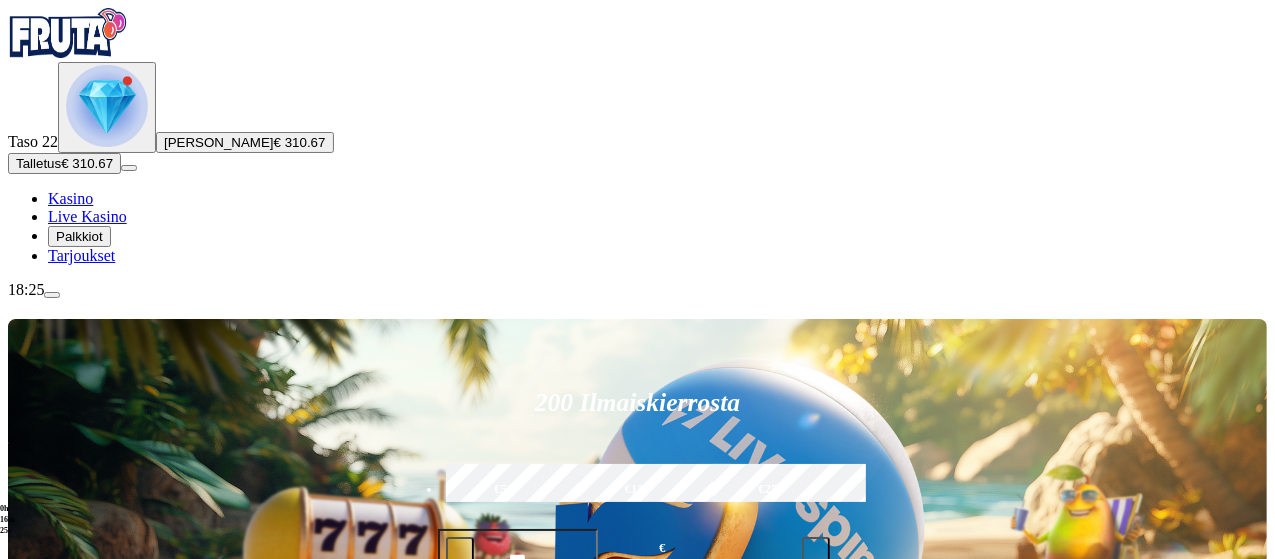 click at bounding box center [460, 551] 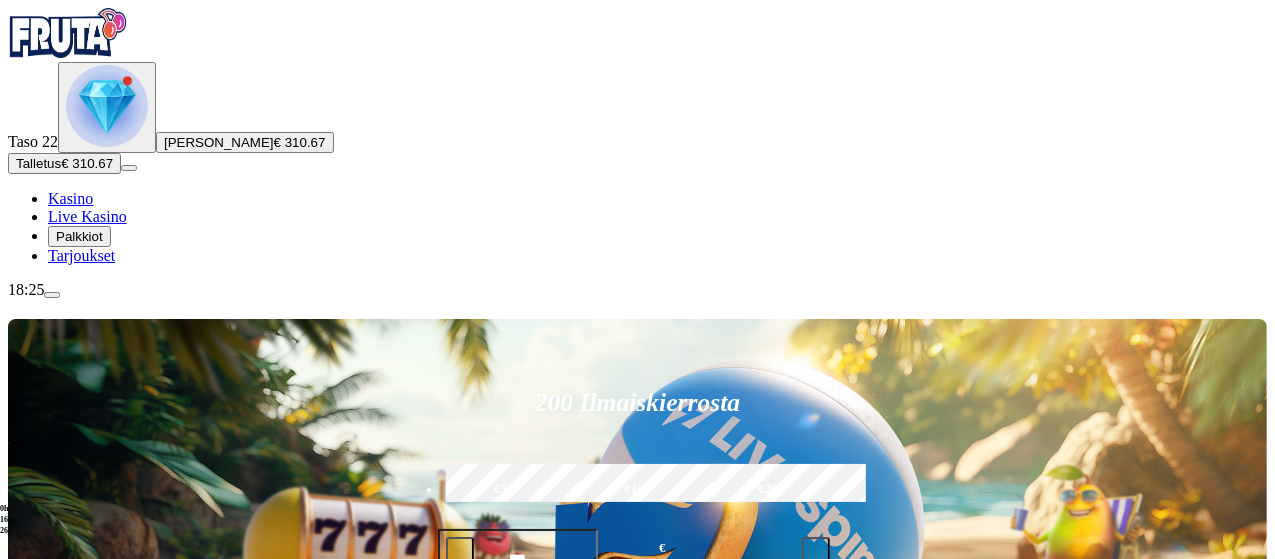 click on "Talleta ja pelaa" at bounding box center [486, 612] 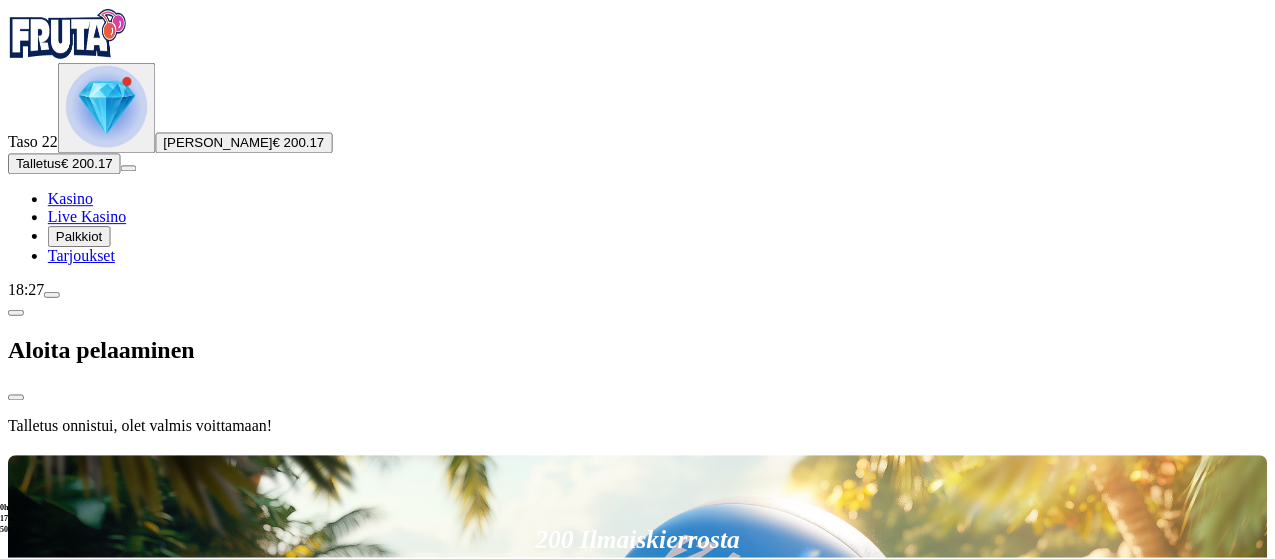 scroll, scrollTop: 0, scrollLeft: 0, axis: both 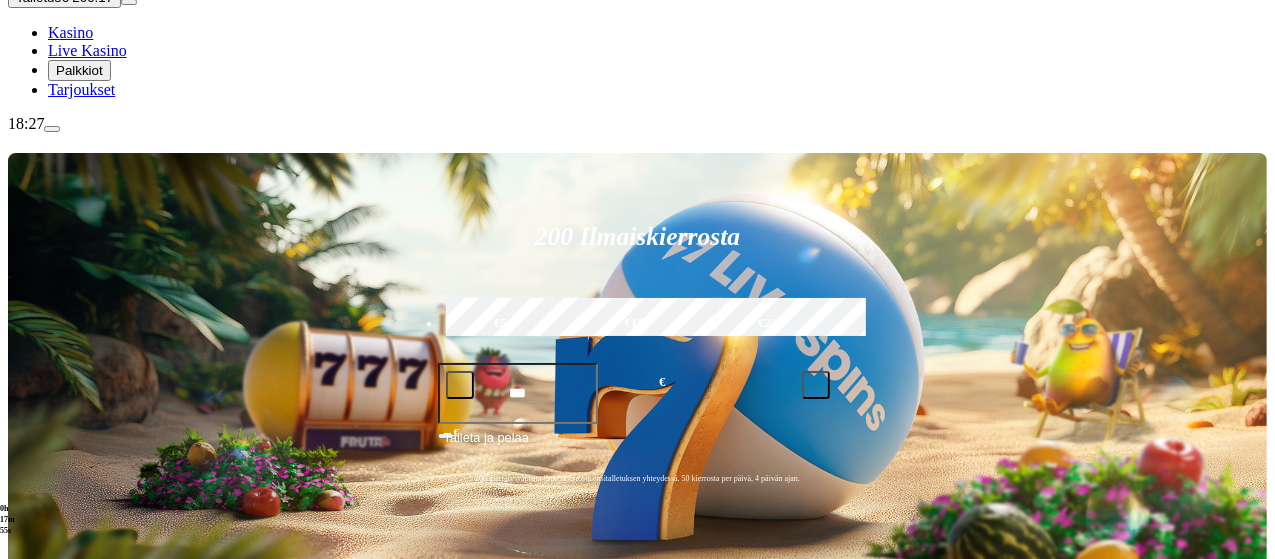 click on "Pelaa nyt" at bounding box center [77, 882] 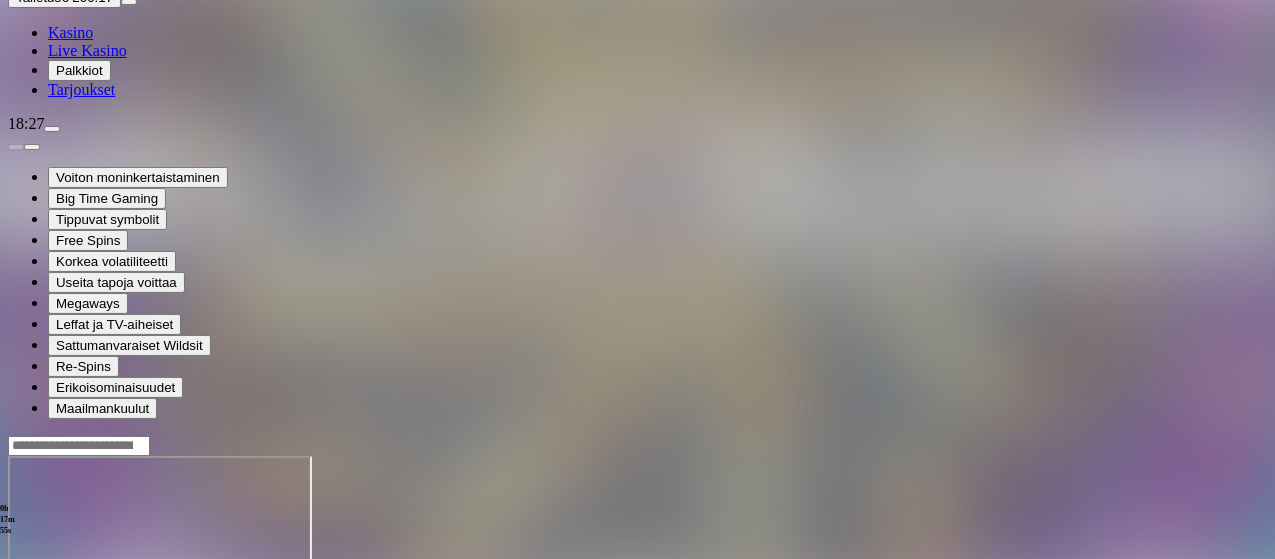 scroll, scrollTop: 0, scrollLeft: 0, axis: both 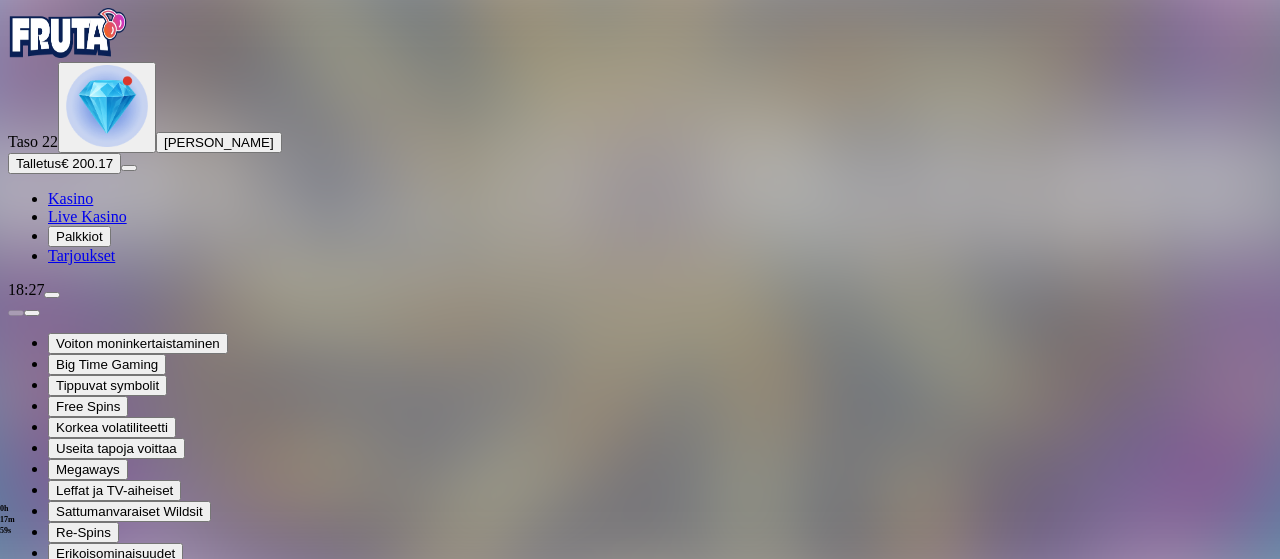 click at bounding box center (48, 794) 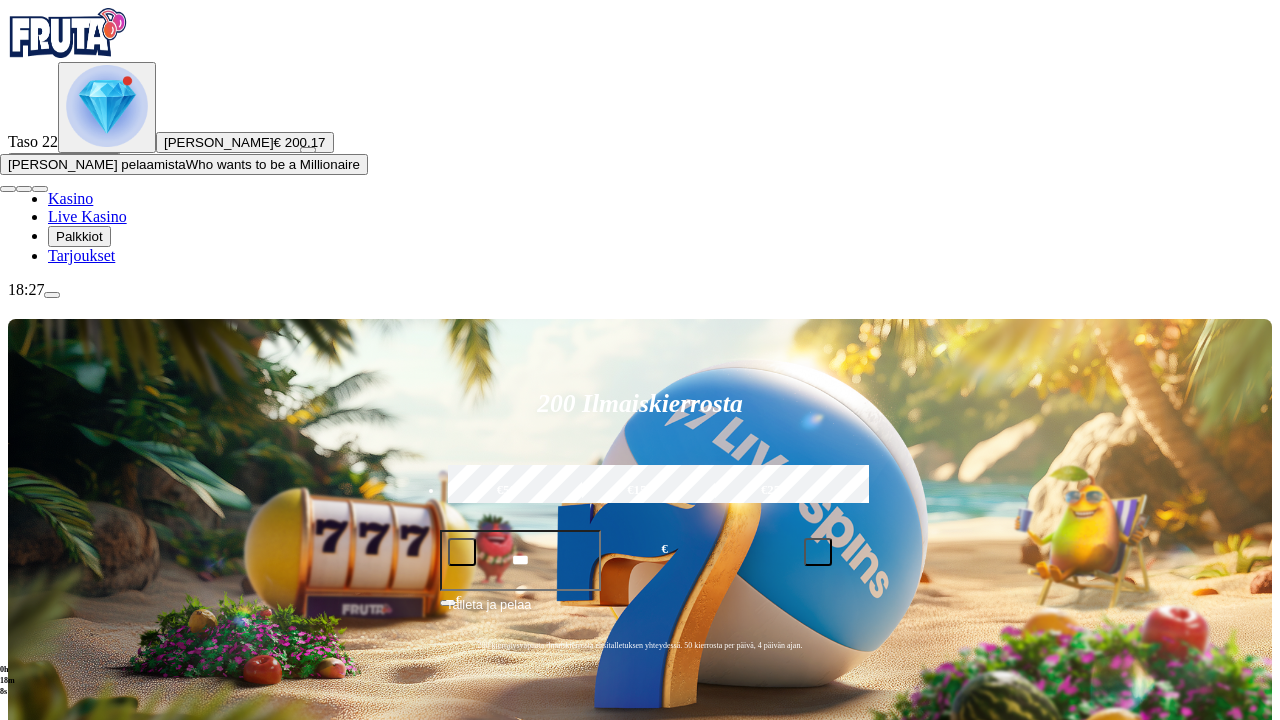 click at bounding box center [308, 150] 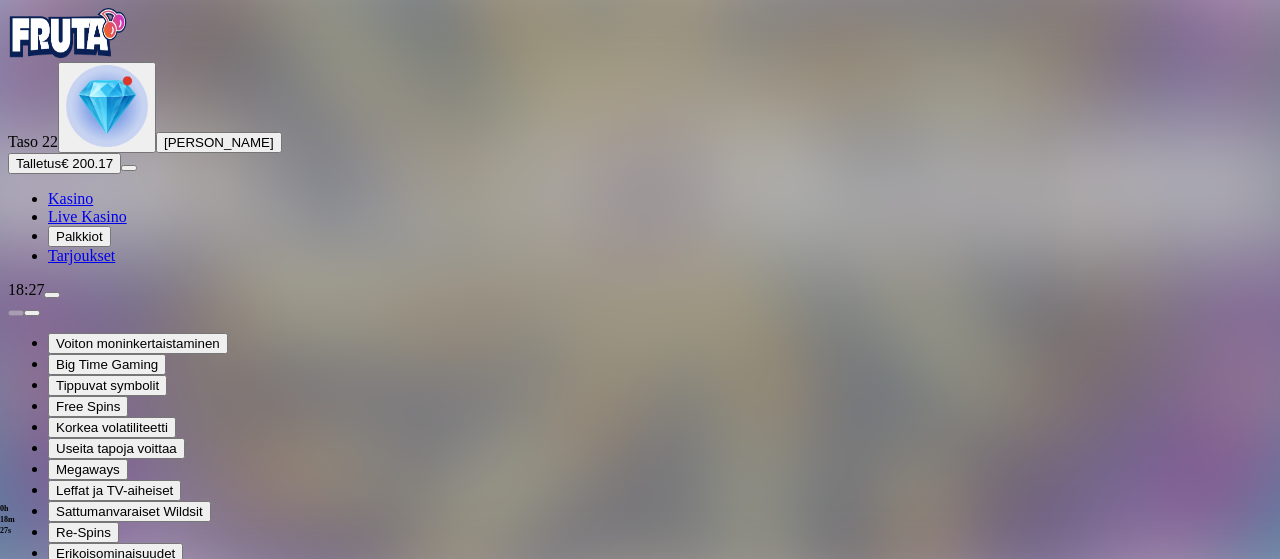 click at bounding box center (48, 1384) 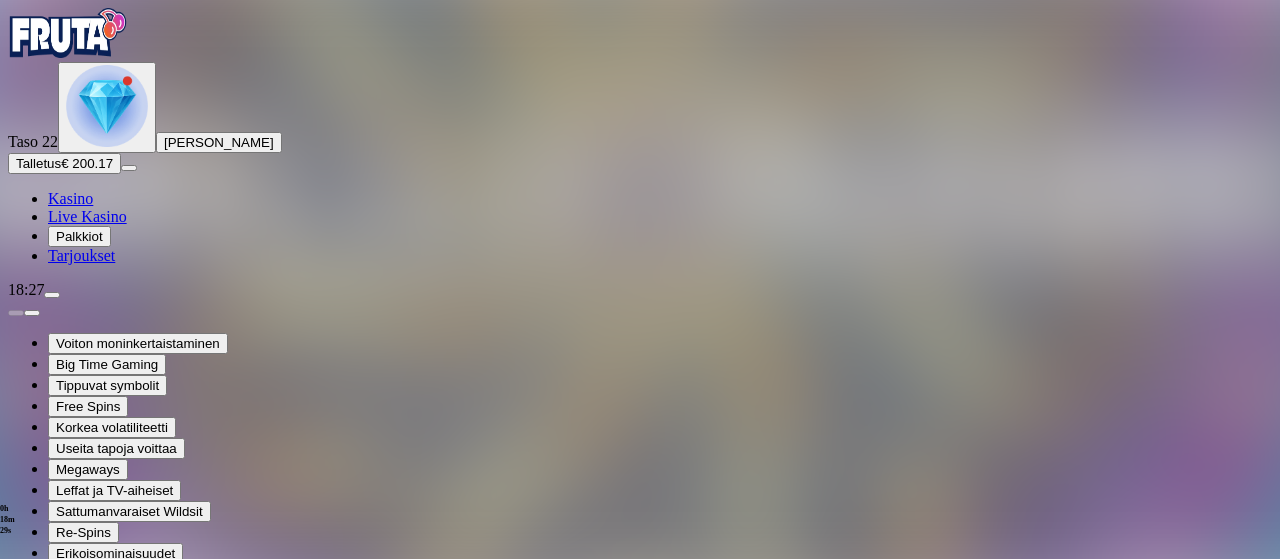 click at bounding box center (16, 1384) 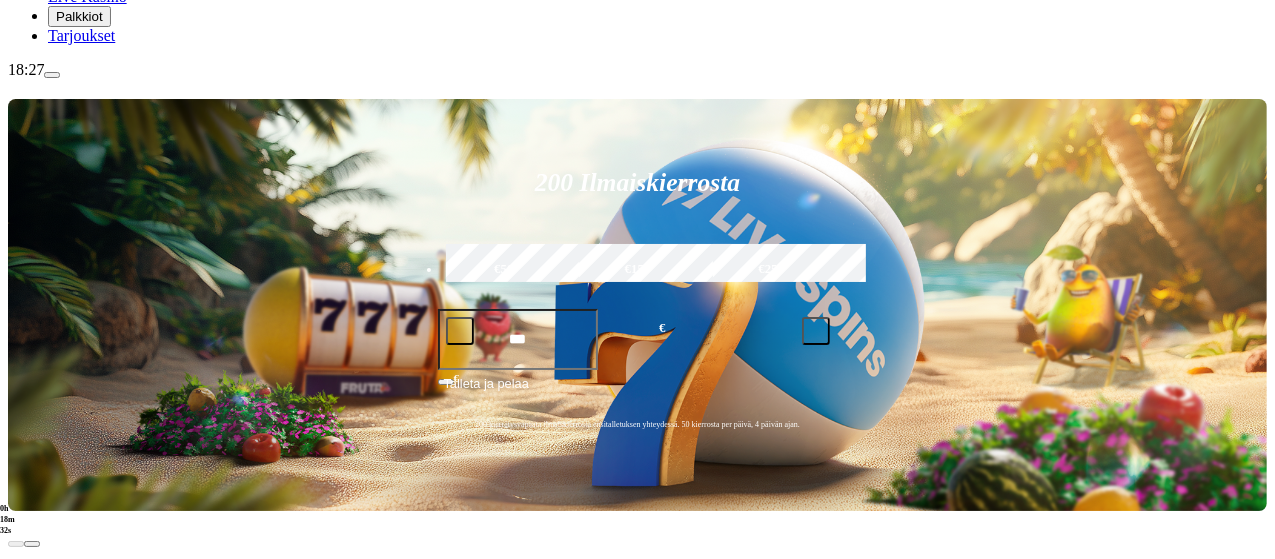 scroll, scrollTop: 366, scrollLeft: 0, axis: vertical 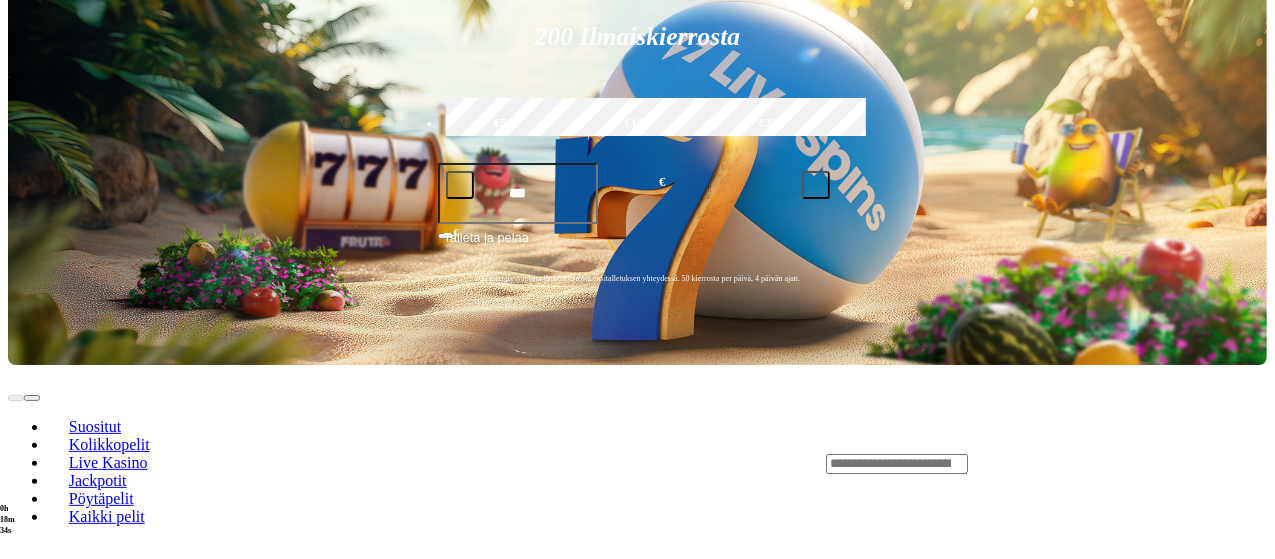 click on "Pelaa nyt" at bounding box center [77, 682] 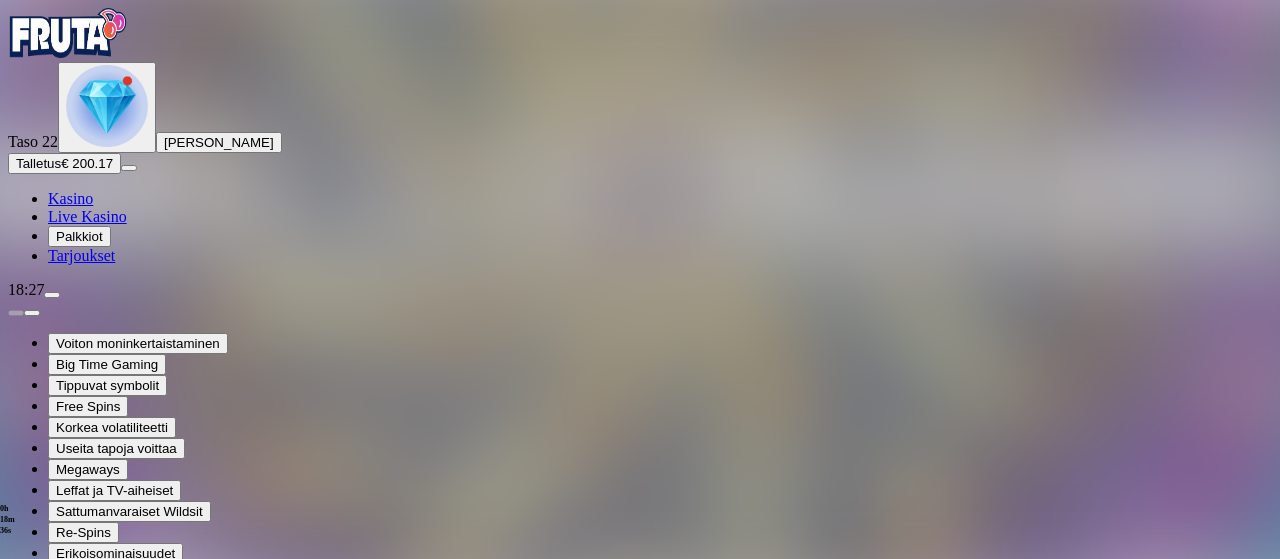 click at bounding box center [48, 794] 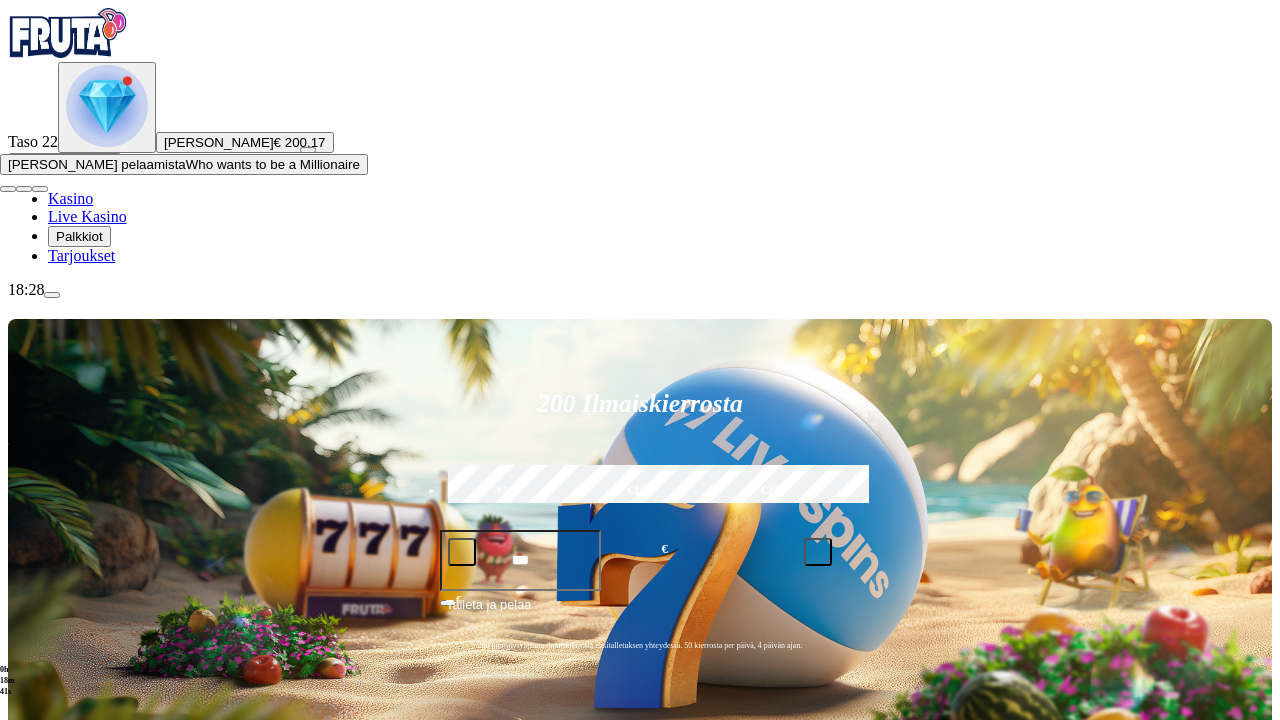 click at bounding box center (308, 150) 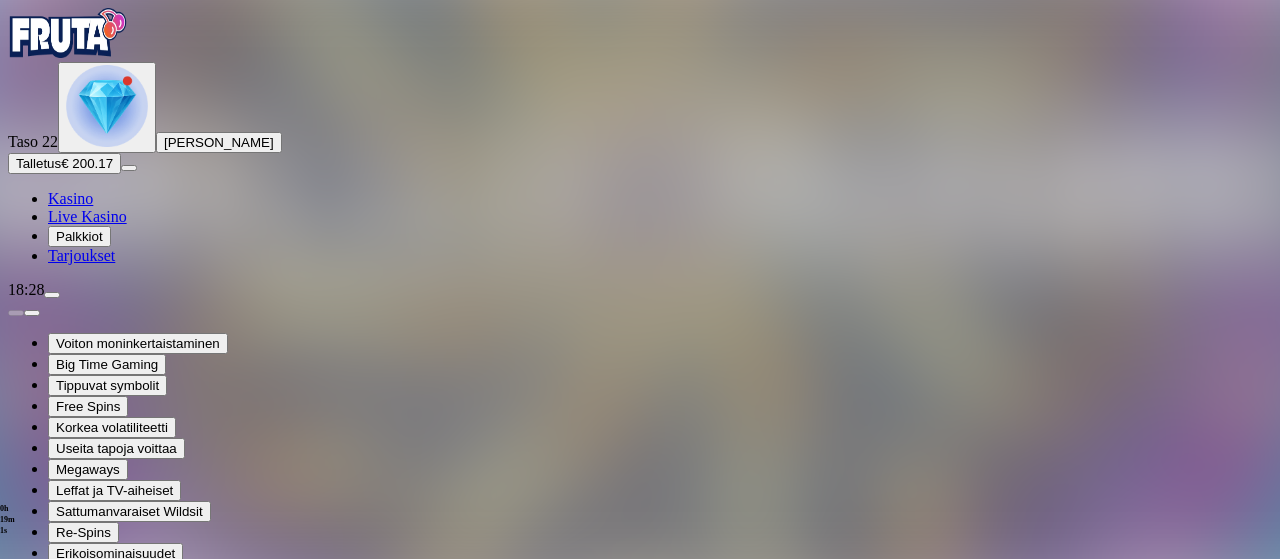 click at bounding box center (16, 1384) 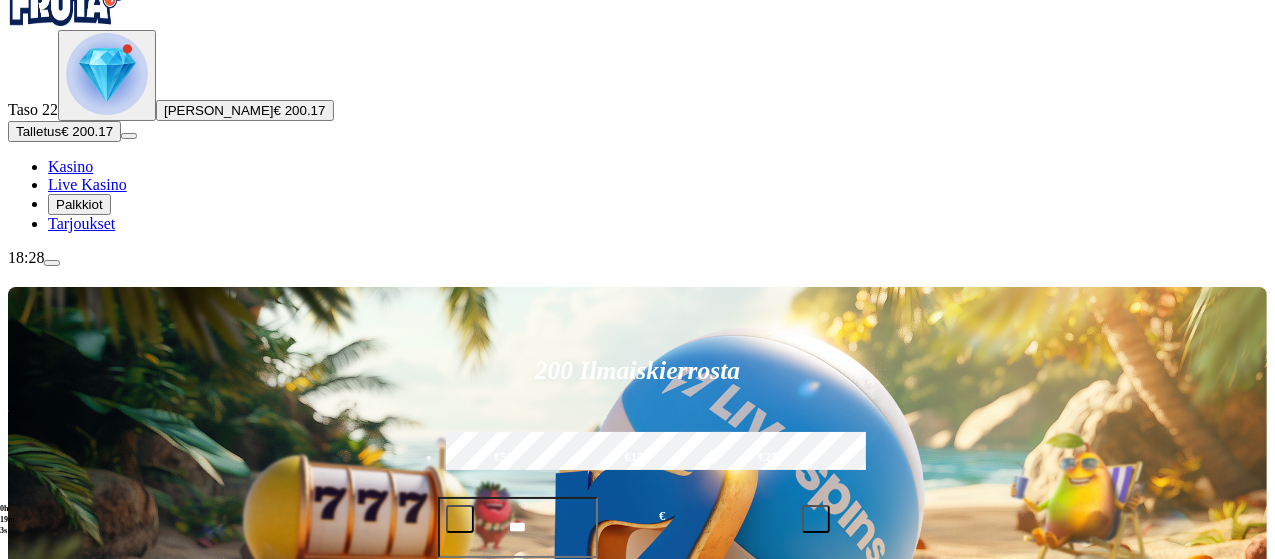 scroll, scrollTop: 233, scrollLeft: 0, axis: vertical 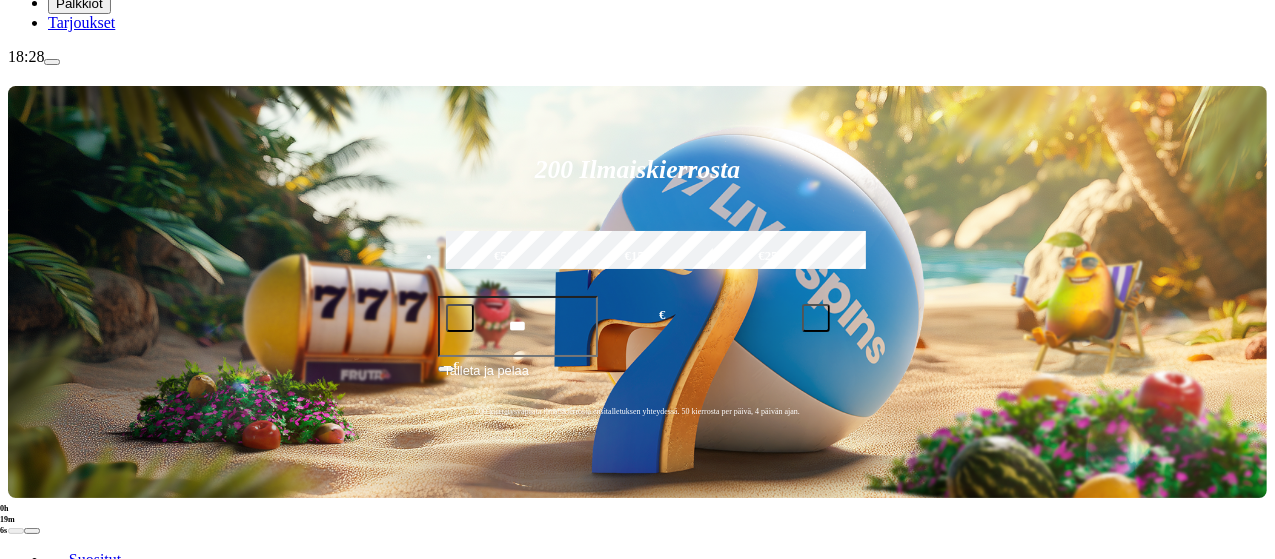 click on "Pelaa nyt" at bounding box center [77, 910] 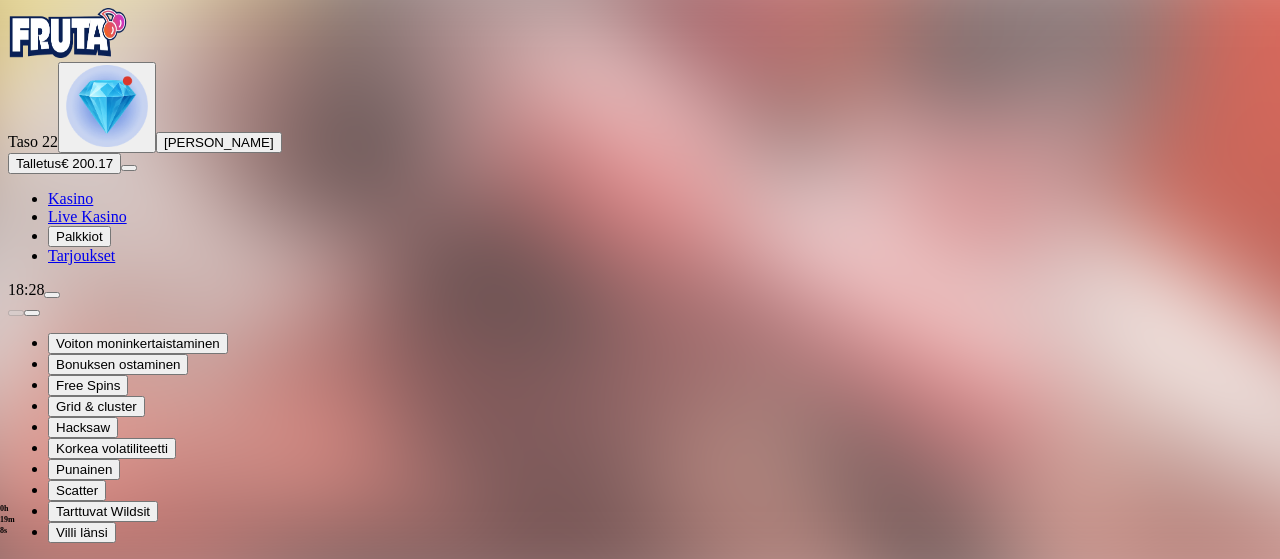 drag, startPoint x: 1140, startPoint y: 178, endPoint x: 1144, endPoint y: 299, distance: 121.0661 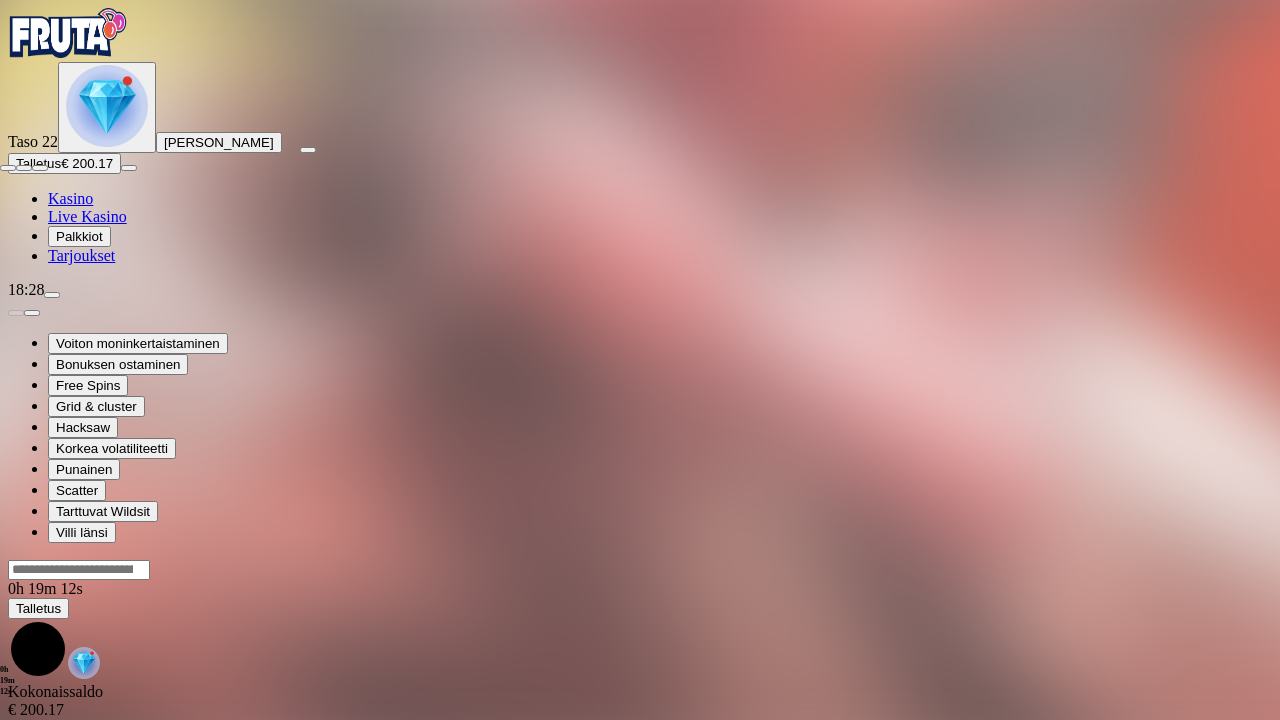 click at bounding box center (8, 168) 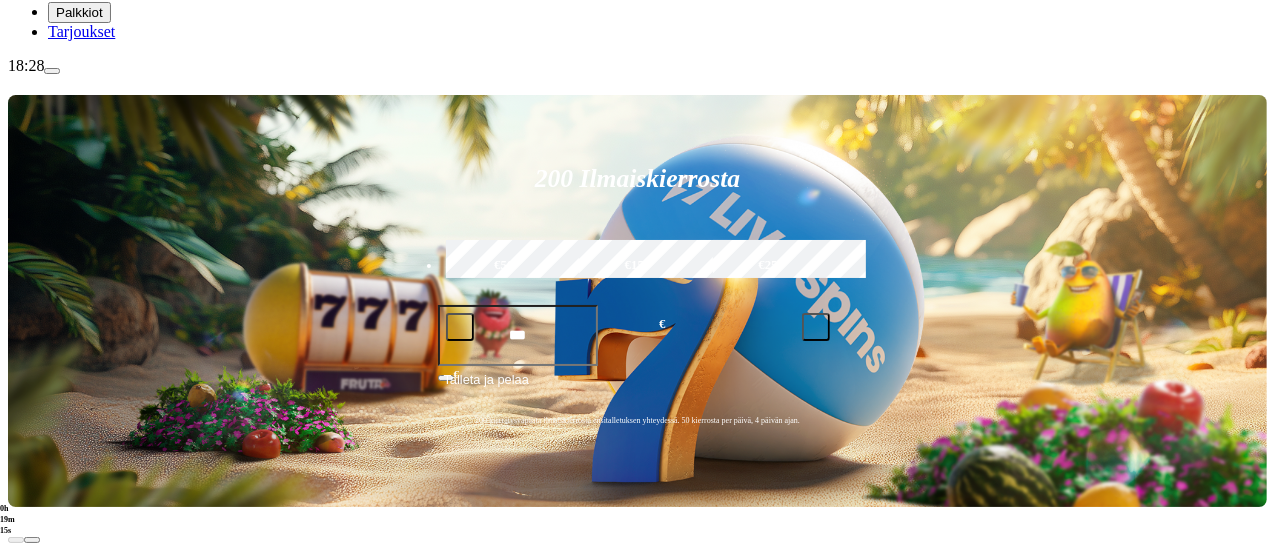 scroll, scrollTop: 233, scrollLeft: 0, axis: vertical 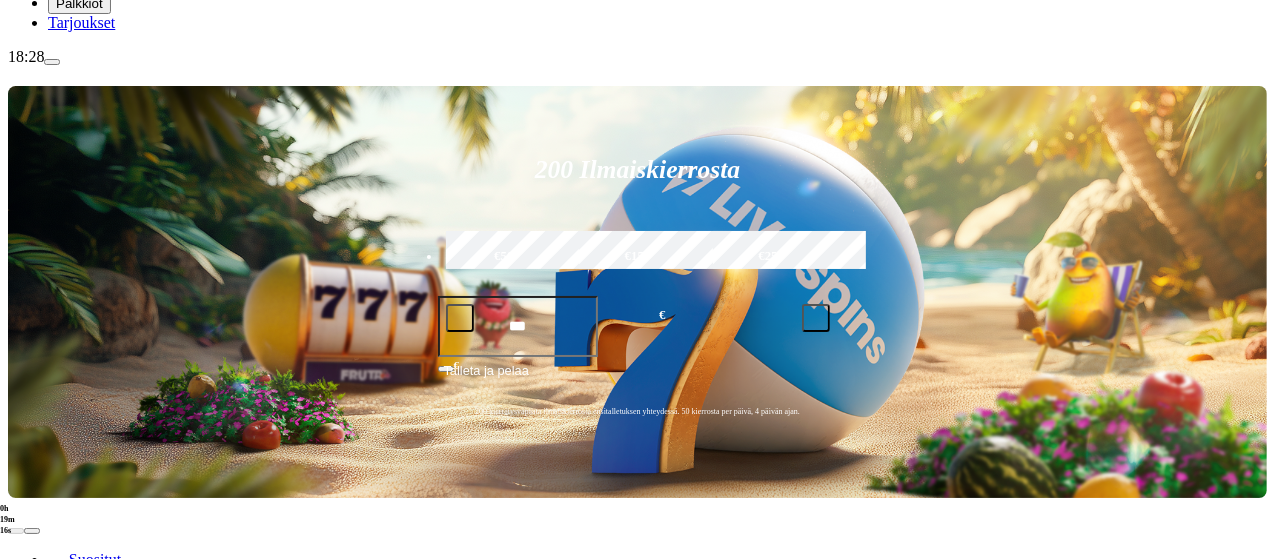 click at bounding box center (48, 1015) 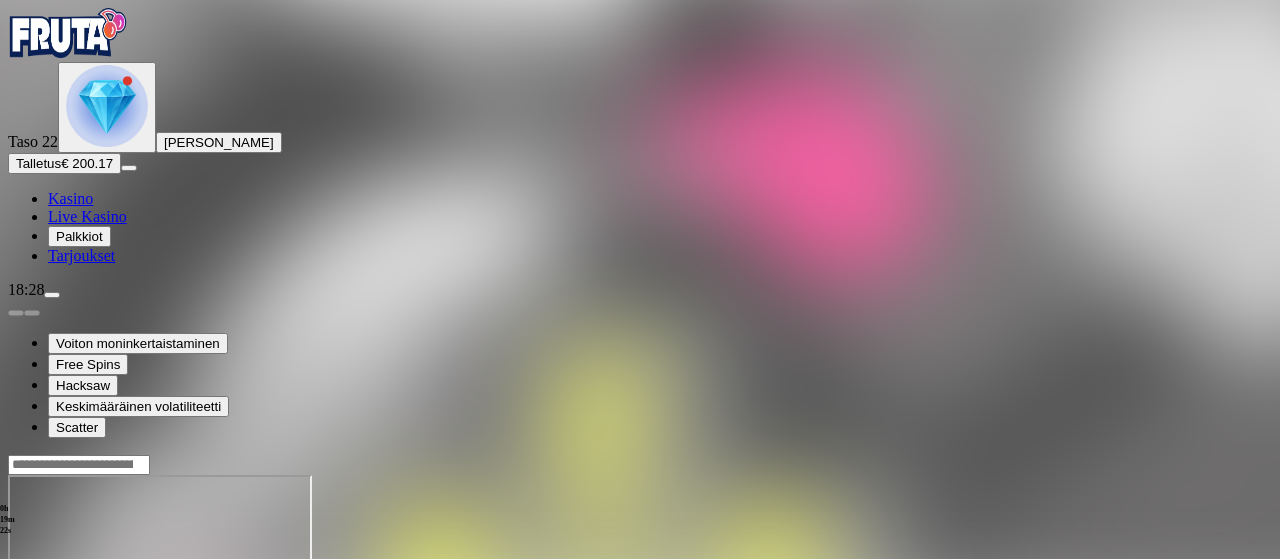click at bounding box center (48, 647) 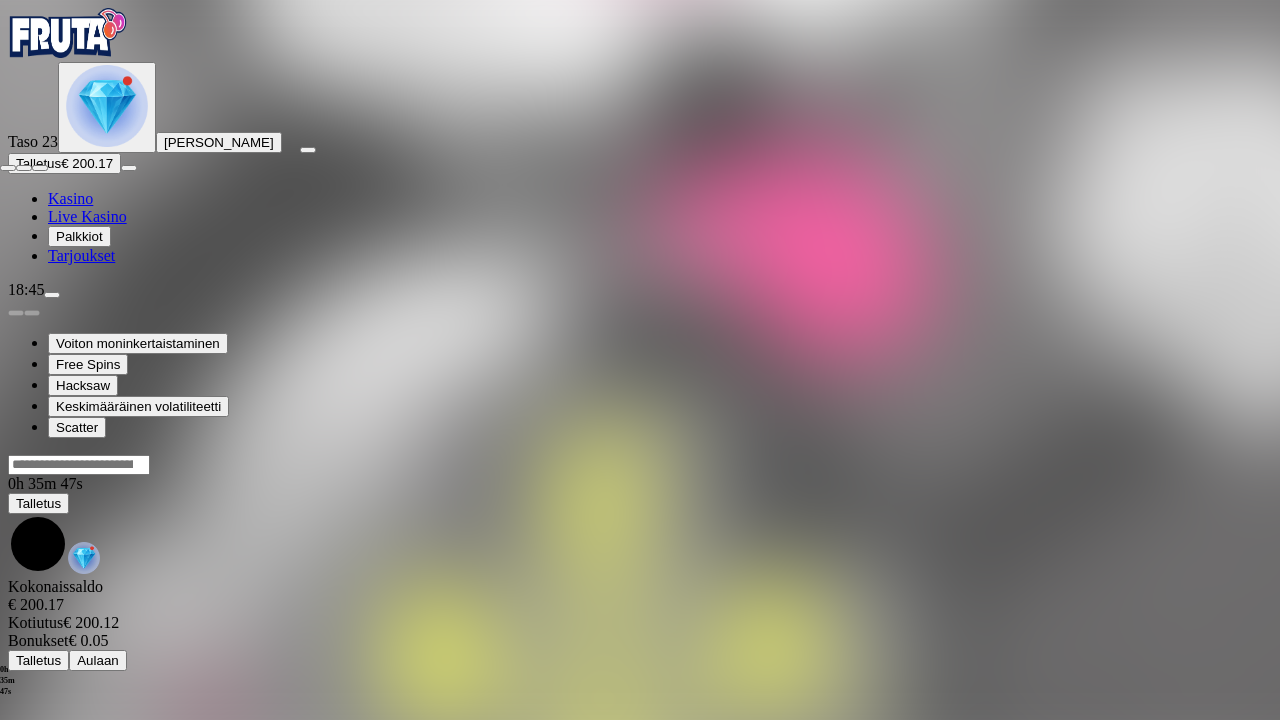 click at bounding box center (8, 168) 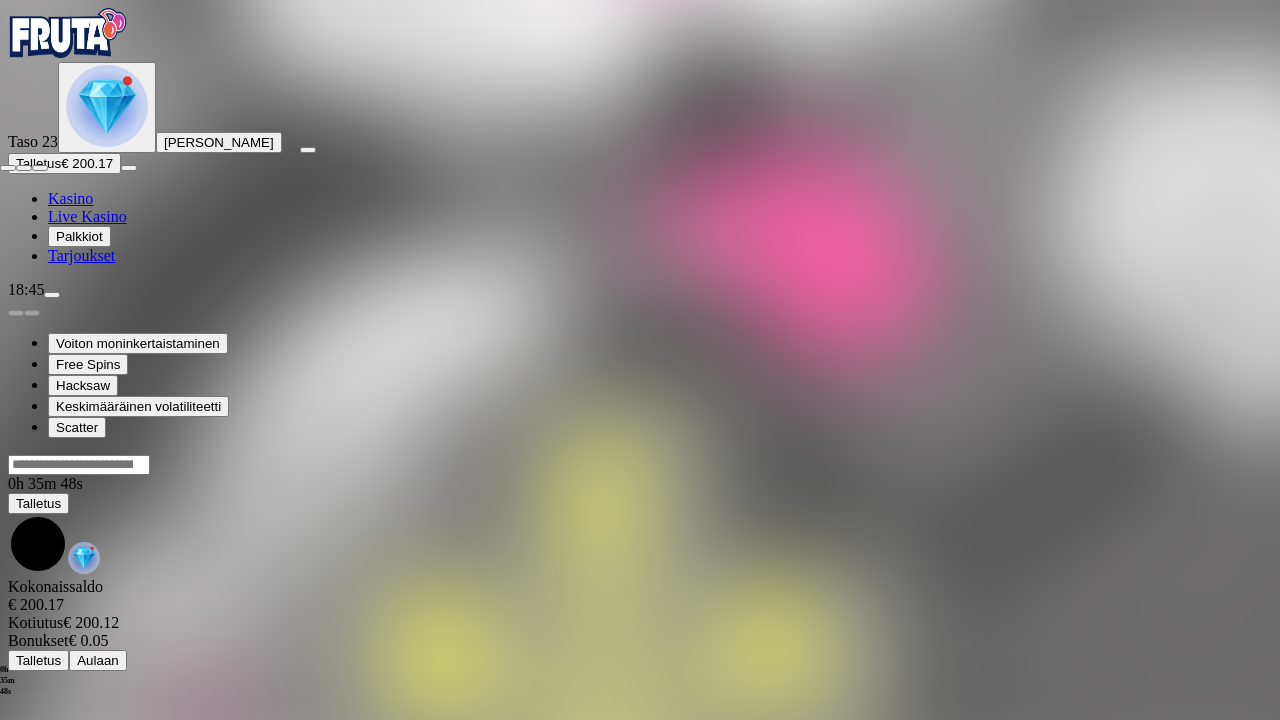 click at bounding box center (8, 168) 